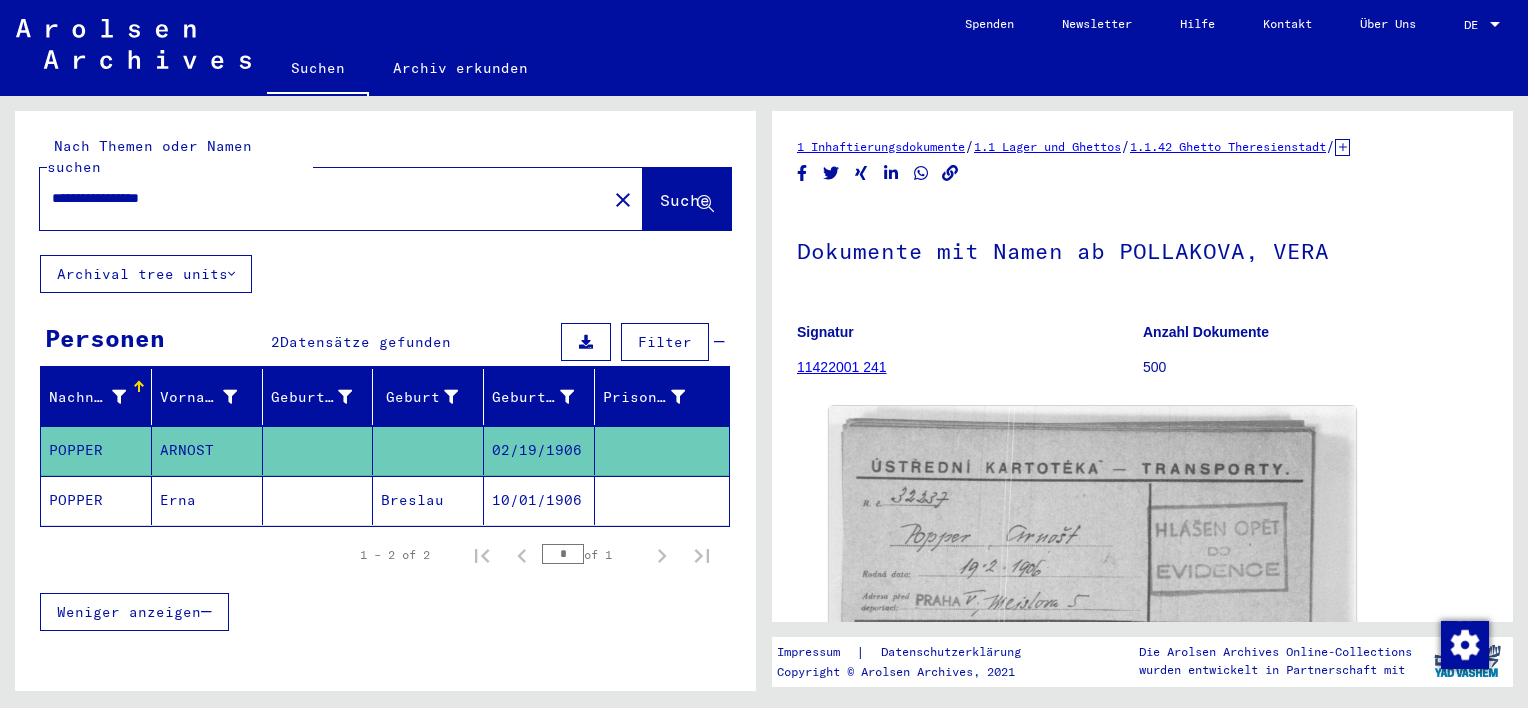 scroll, scrollTop: 0, scrollLeft: 0, axis: both 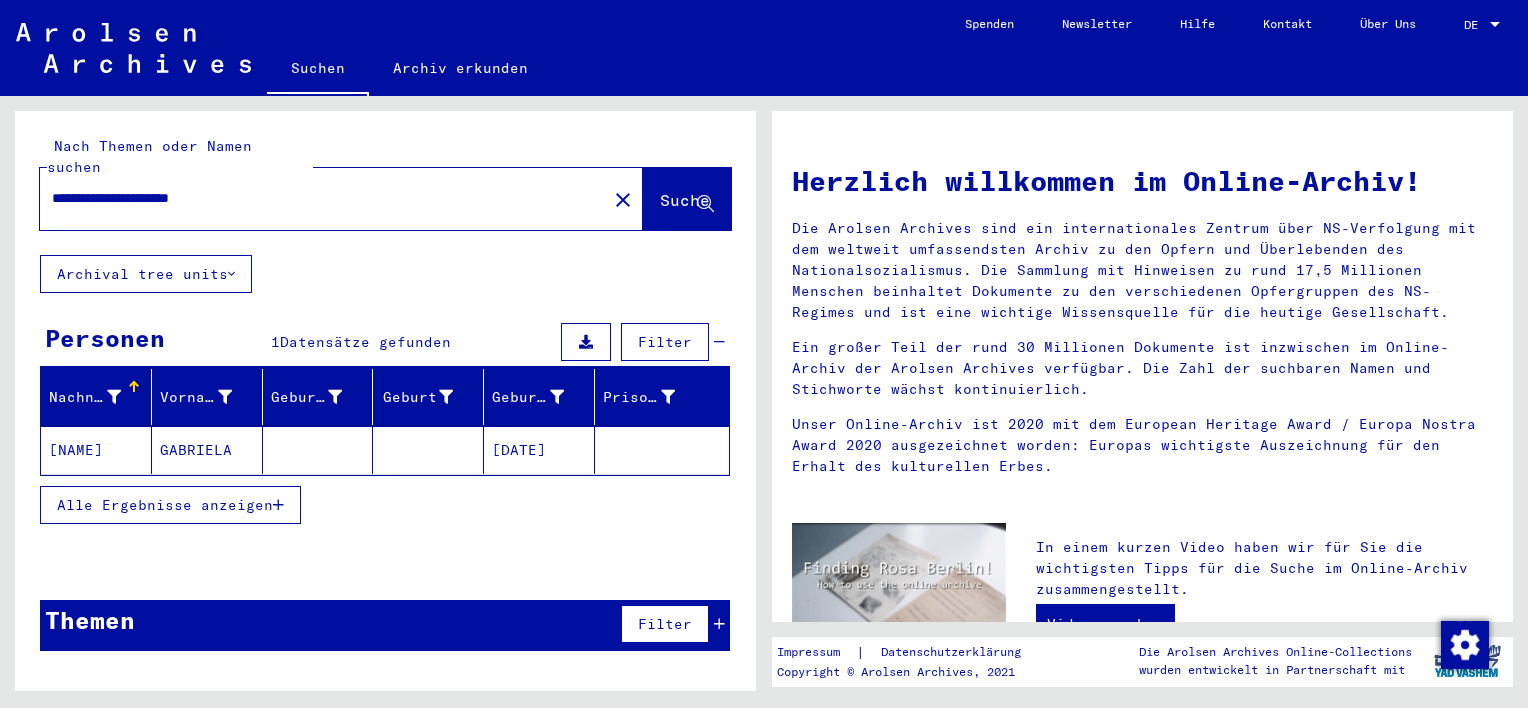 click on "[DATE]" 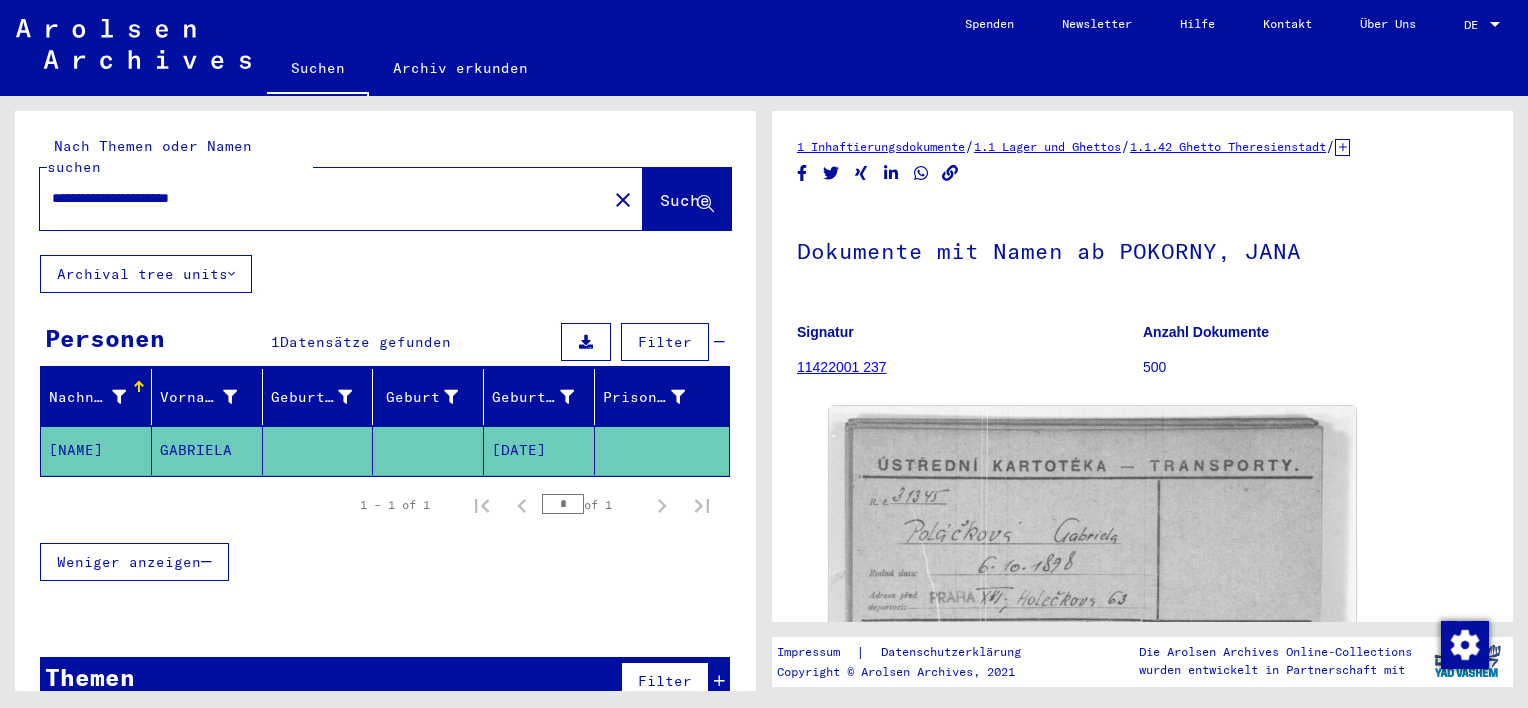 scroll, scrollTop: 0, scrollLeft: 0, axis: both 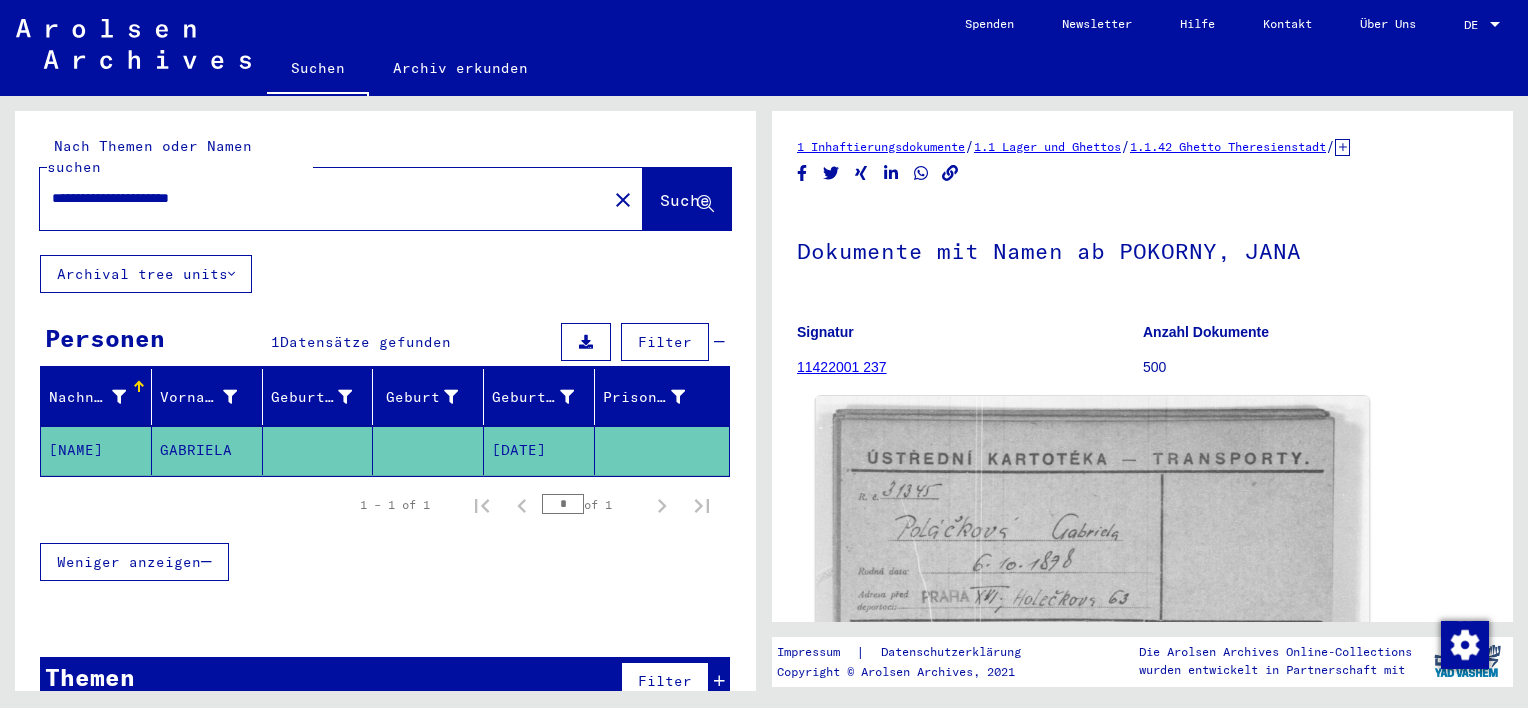 click 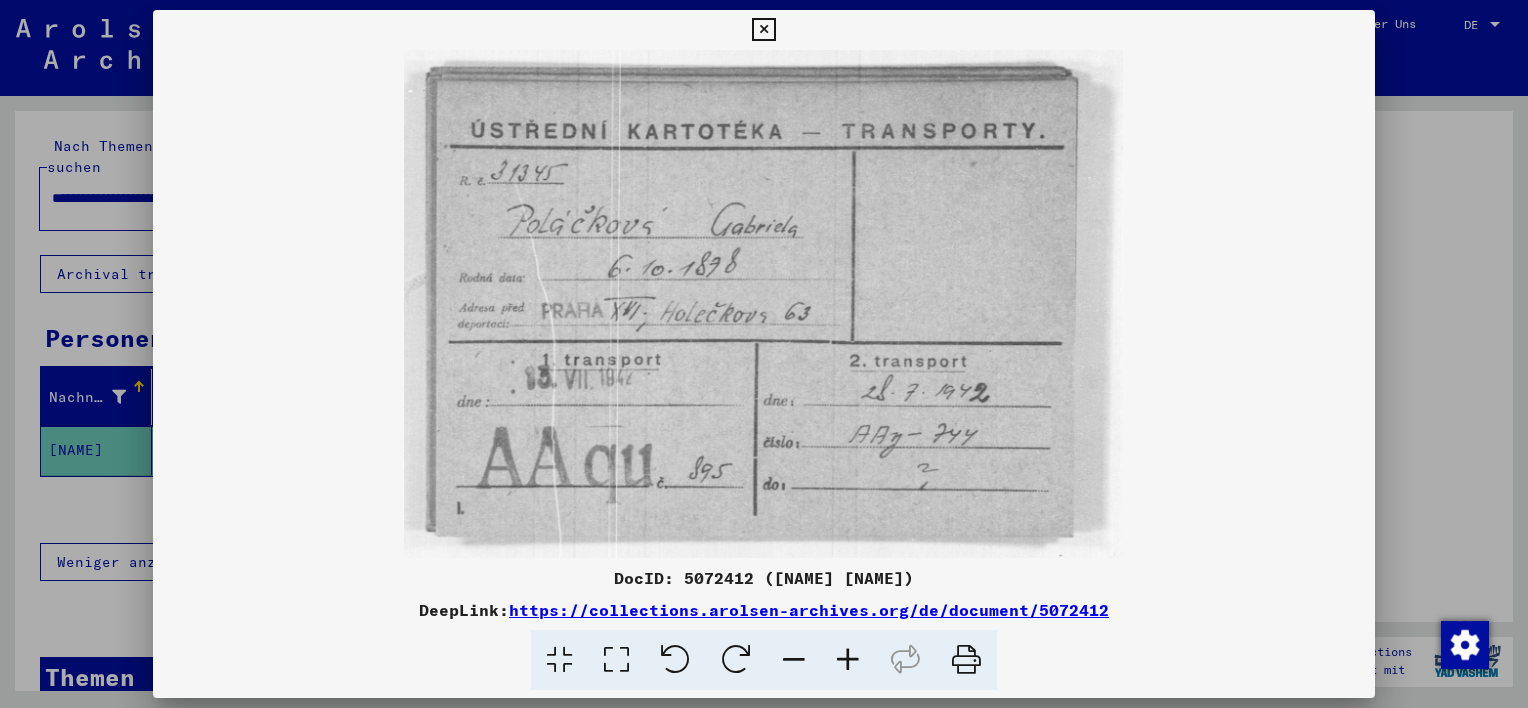 click at bounding box center (763, 30) 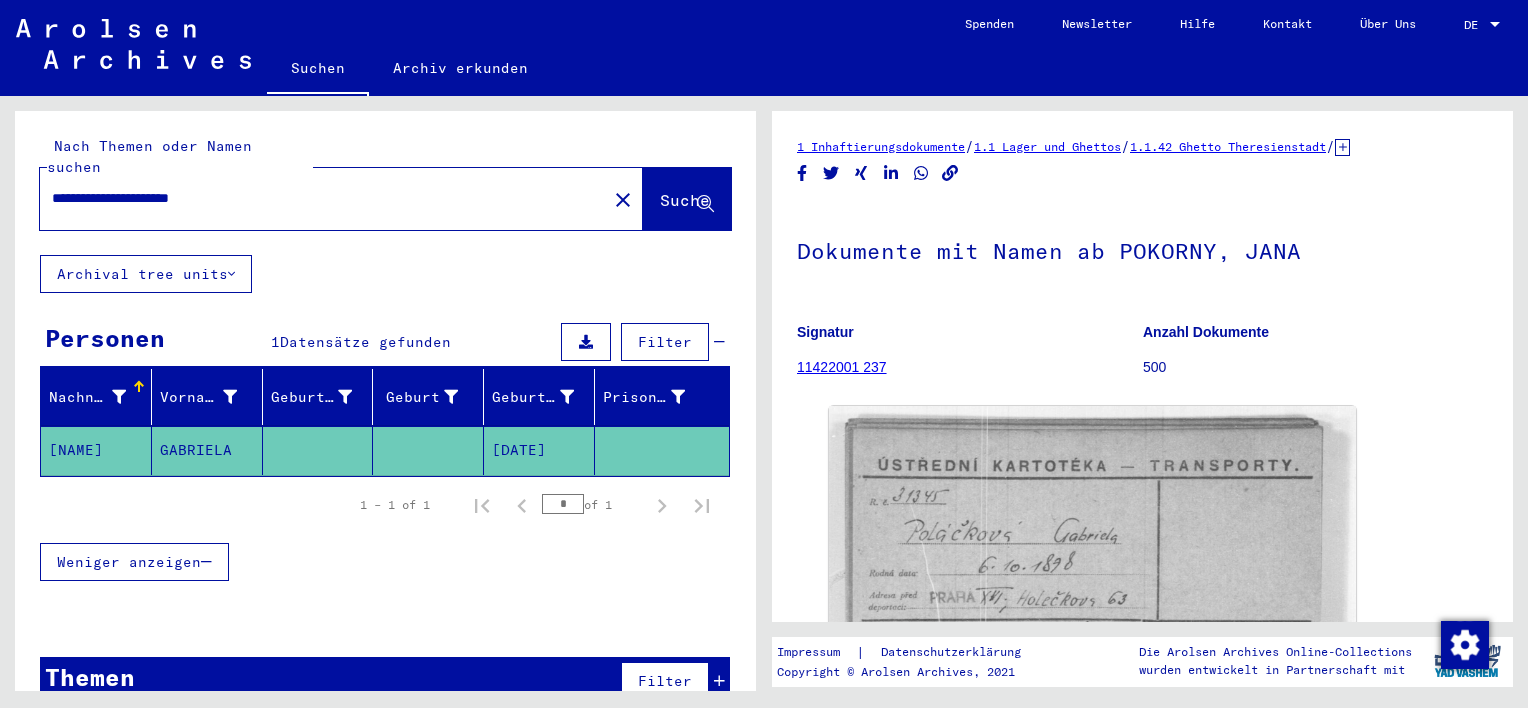 drag, startPoint x: 256, startPoint y: 174, endPoint x: -4, endPoint y: 136, distance: 262.76224 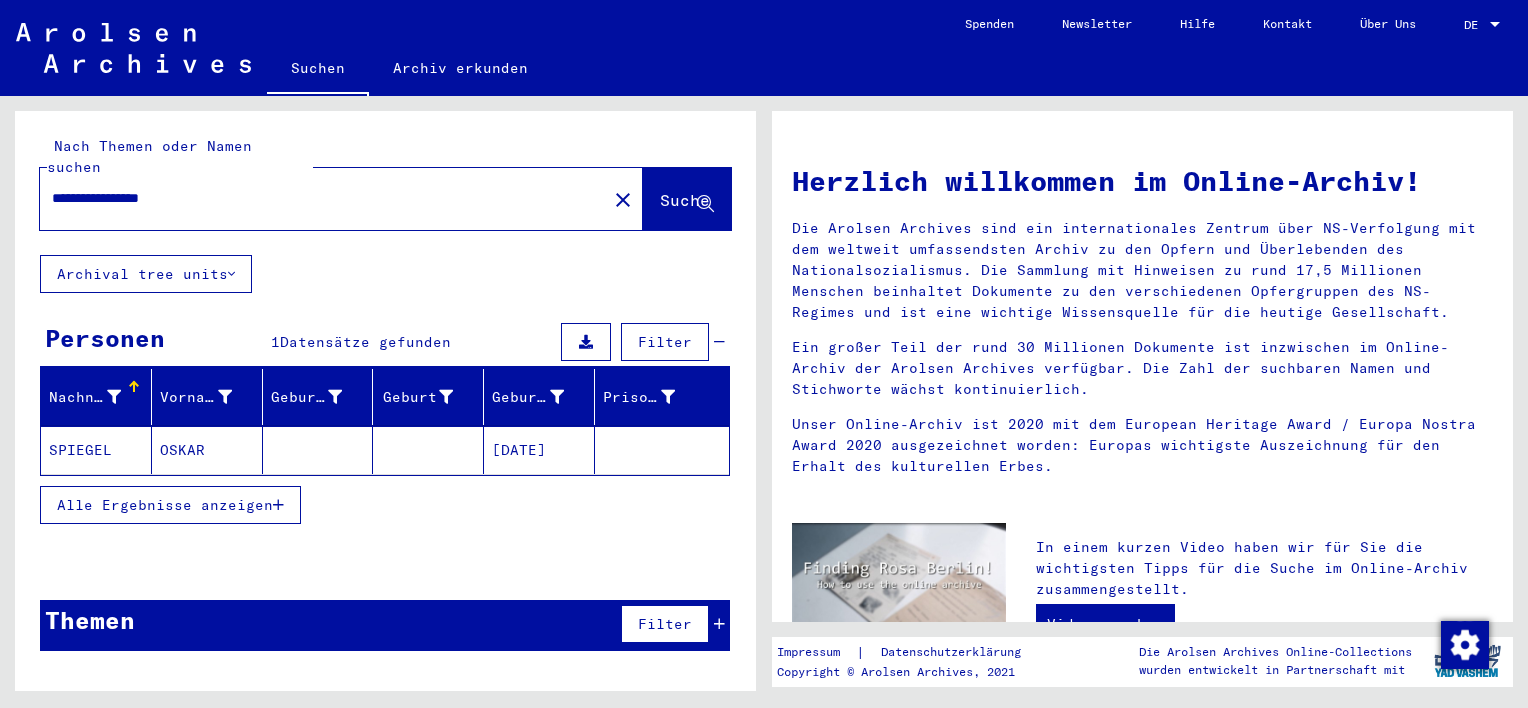 click on "[DATE]" 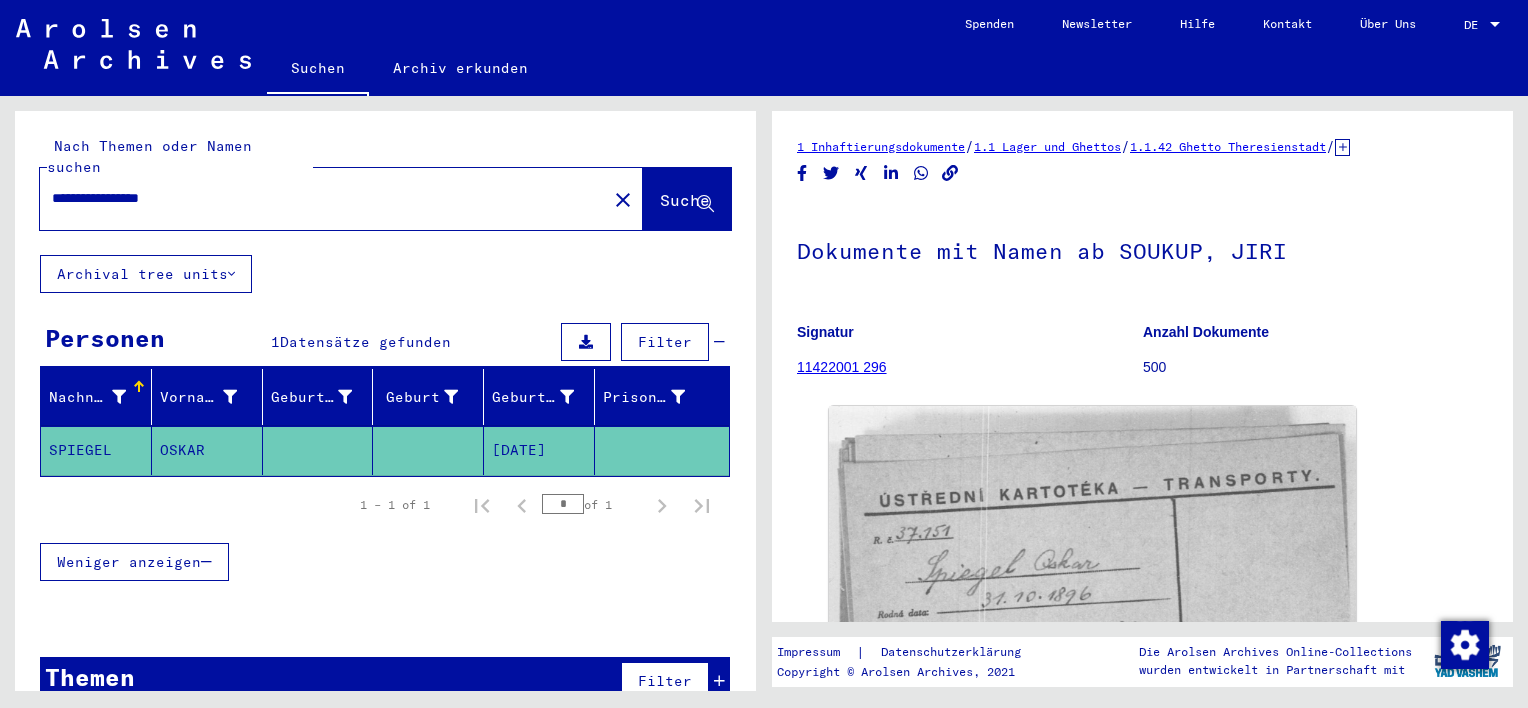 scroll, scrollTop: 0, scrollLeft: 0, axis: both 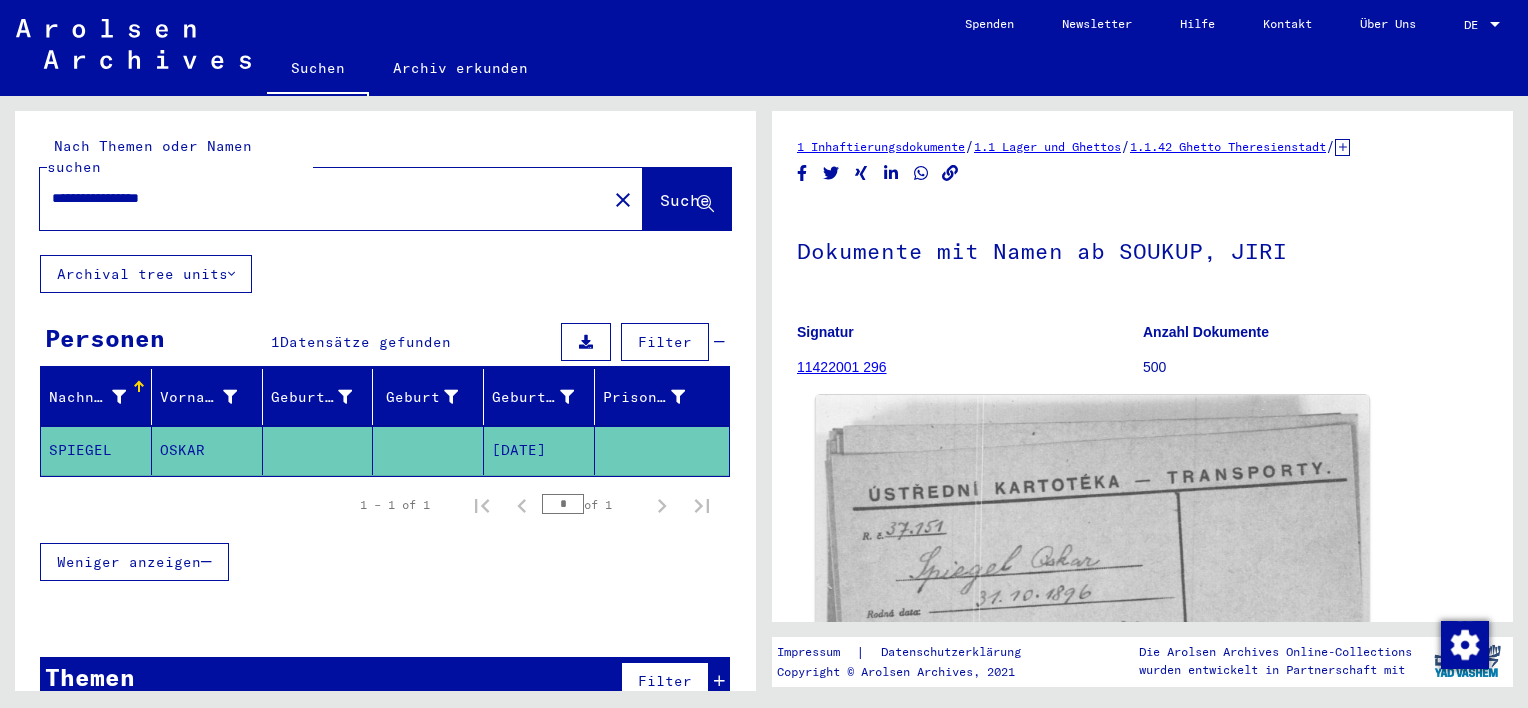 click 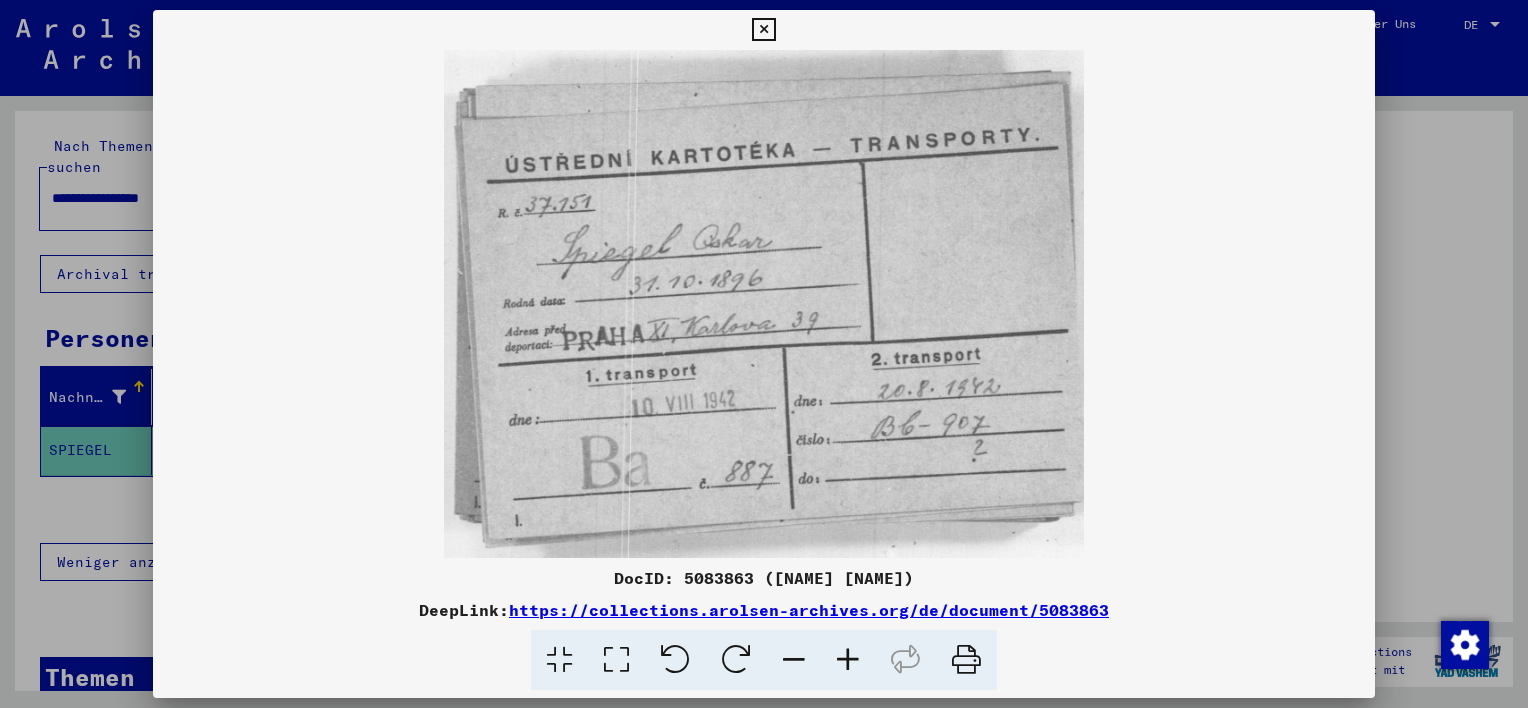 click at bounding box center [763, 30] 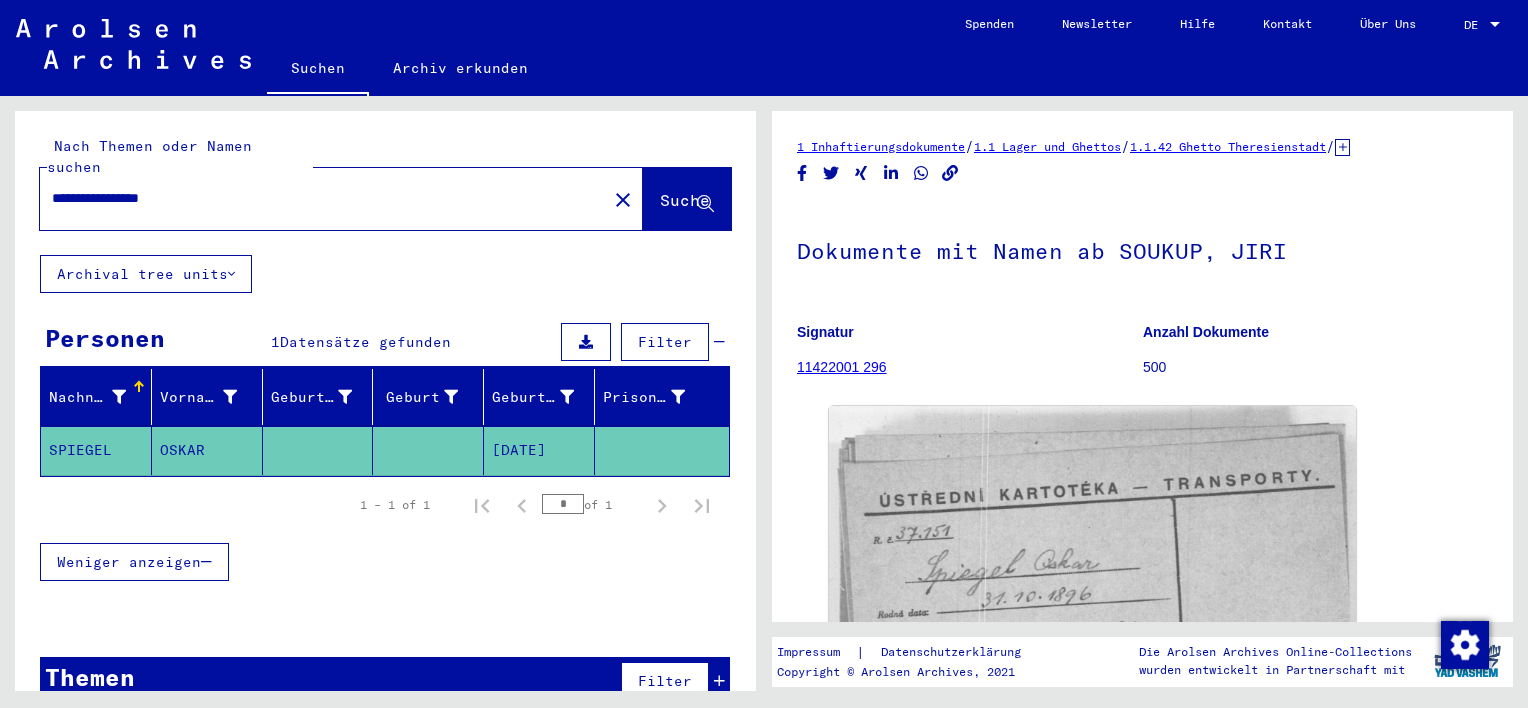 drag, startPoint x: 215, startPoint y: 172, endPoint x: 14, endPoint y: 153, distance: 201.89601 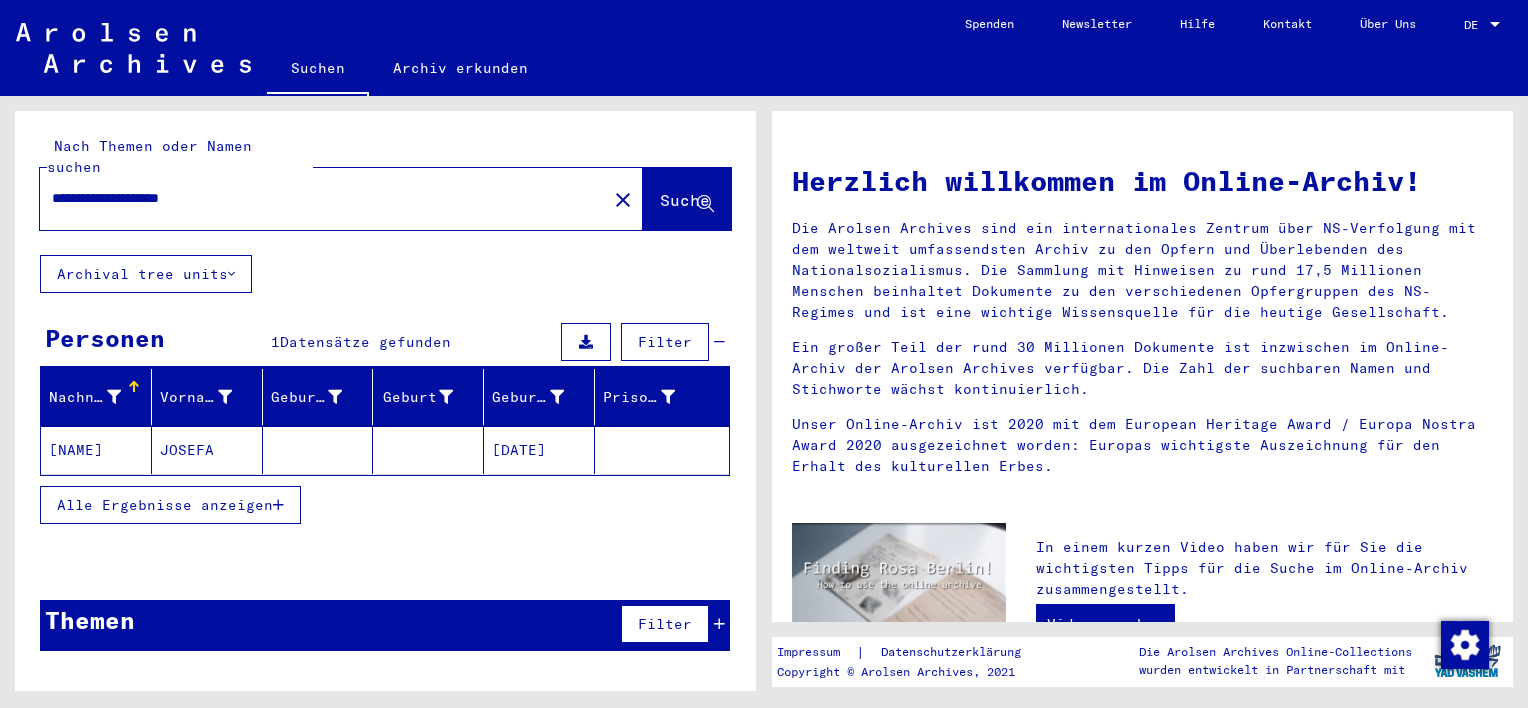 click on "[DATE]" 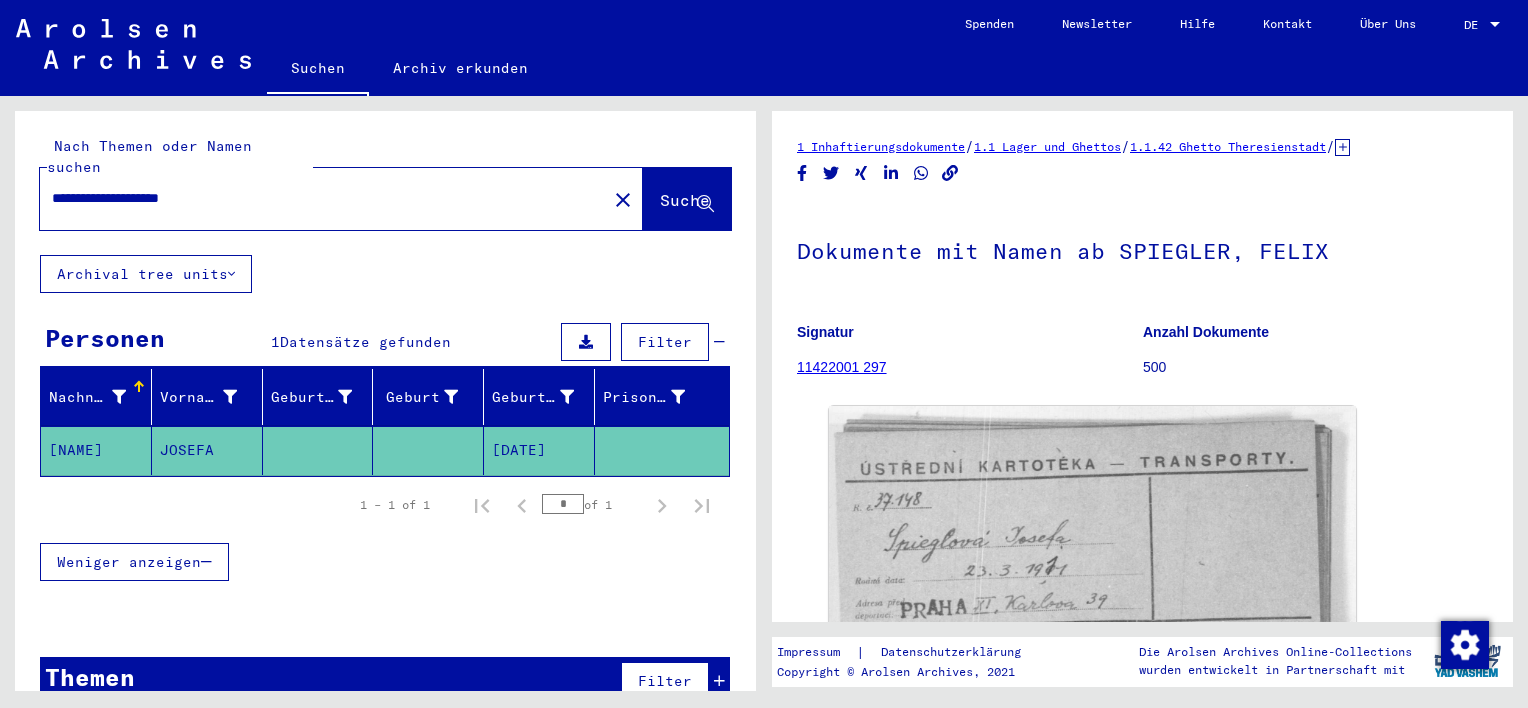scroll, scrollTop: 0, scrollLeft: 0, axis: both 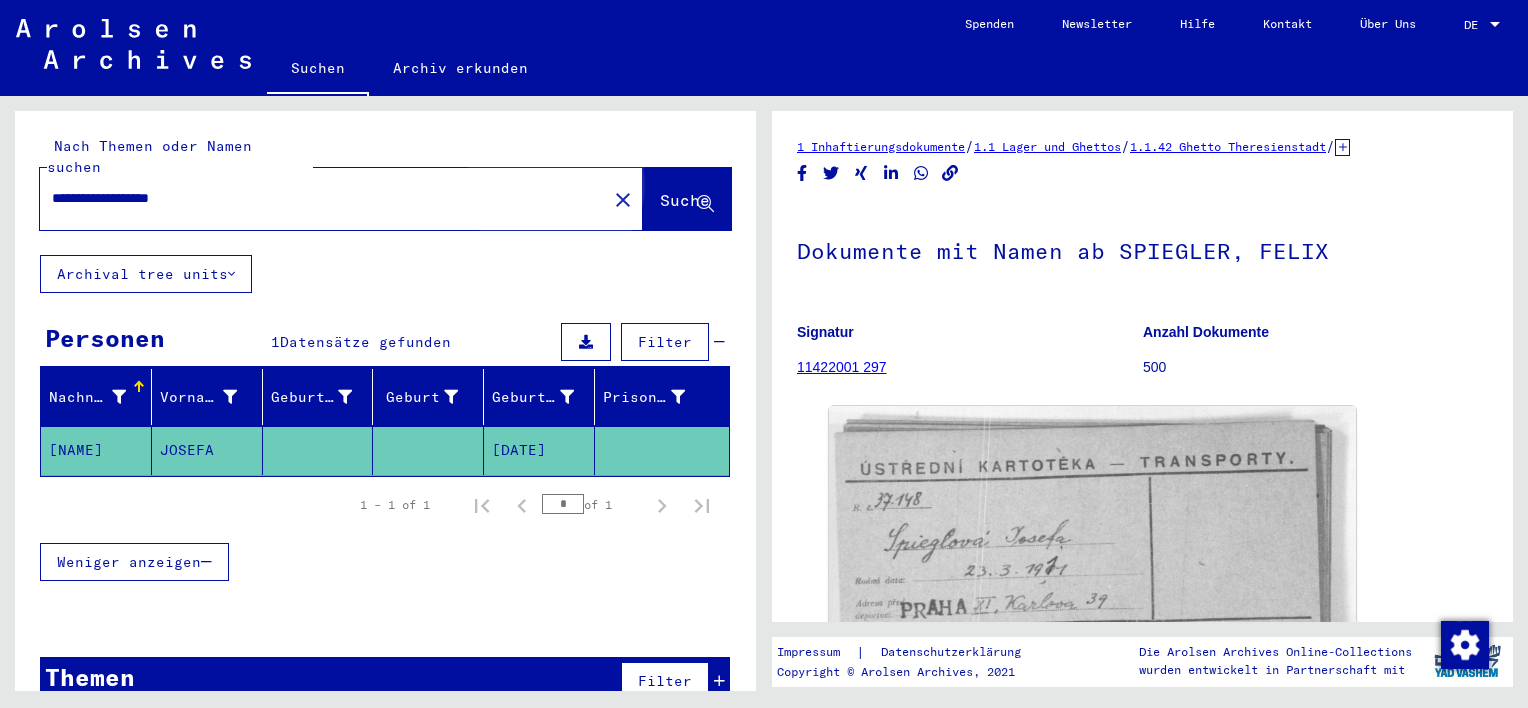 click on "Suche" 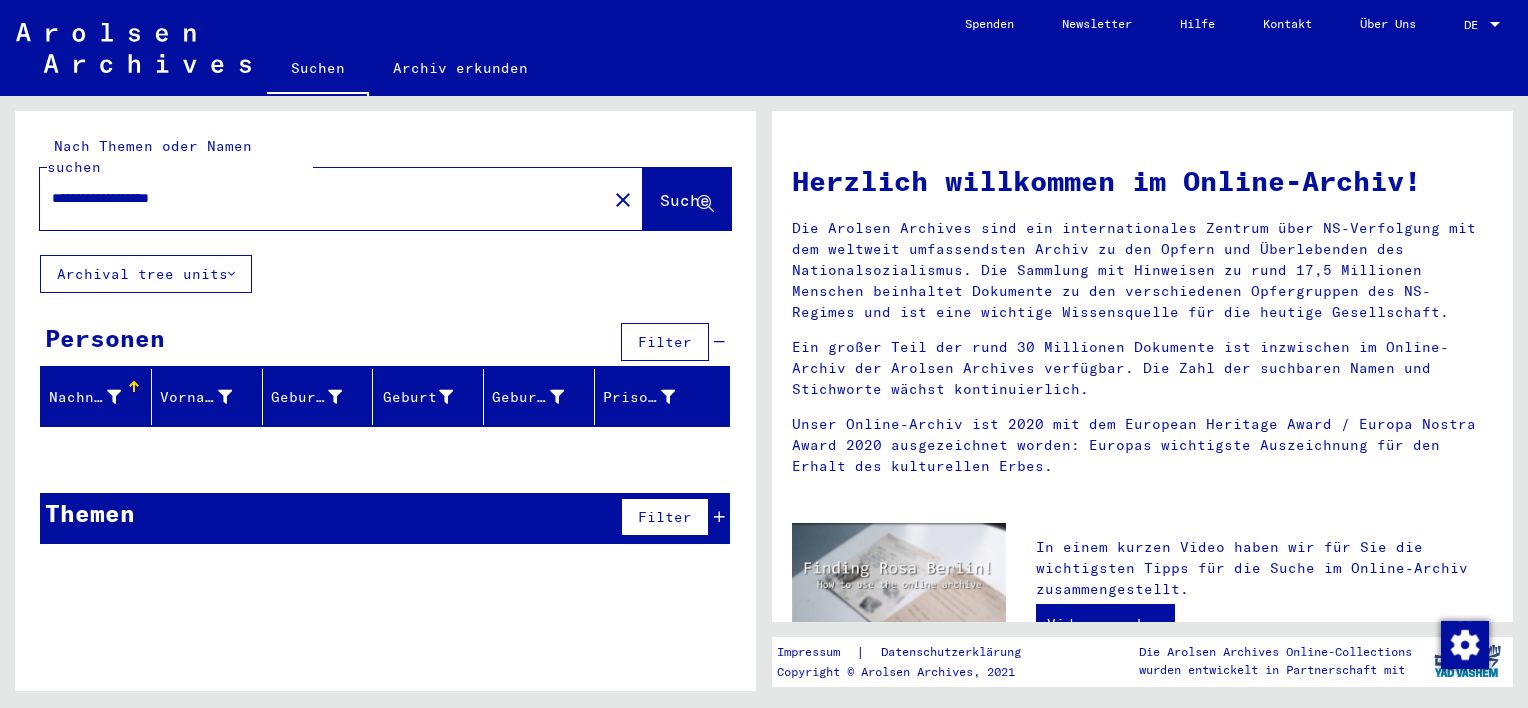 click on "**********" at bounding box center (317, 198) 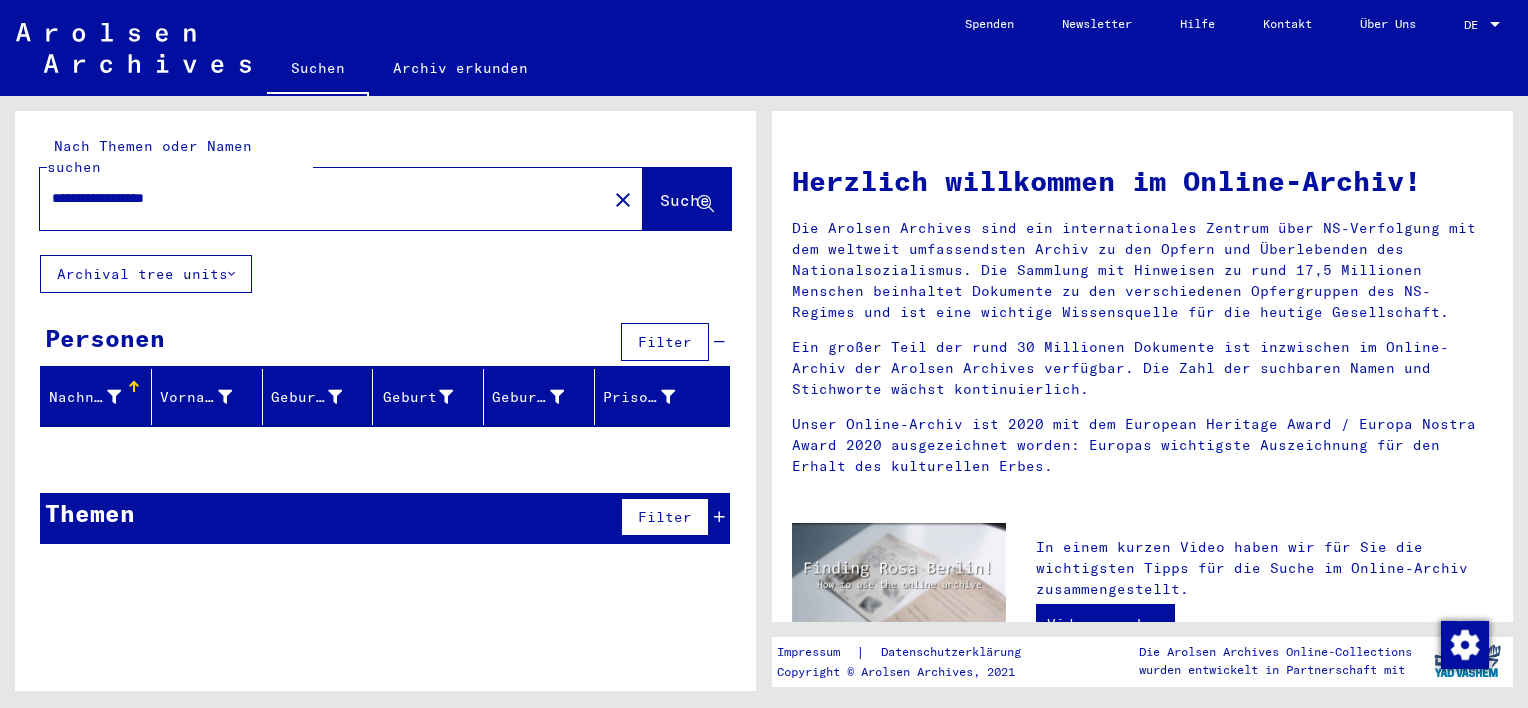 drag, startPoint x: 228, startPoint y: 180, endPoint x: 116, endPoint y: 173, distance: 112.21854 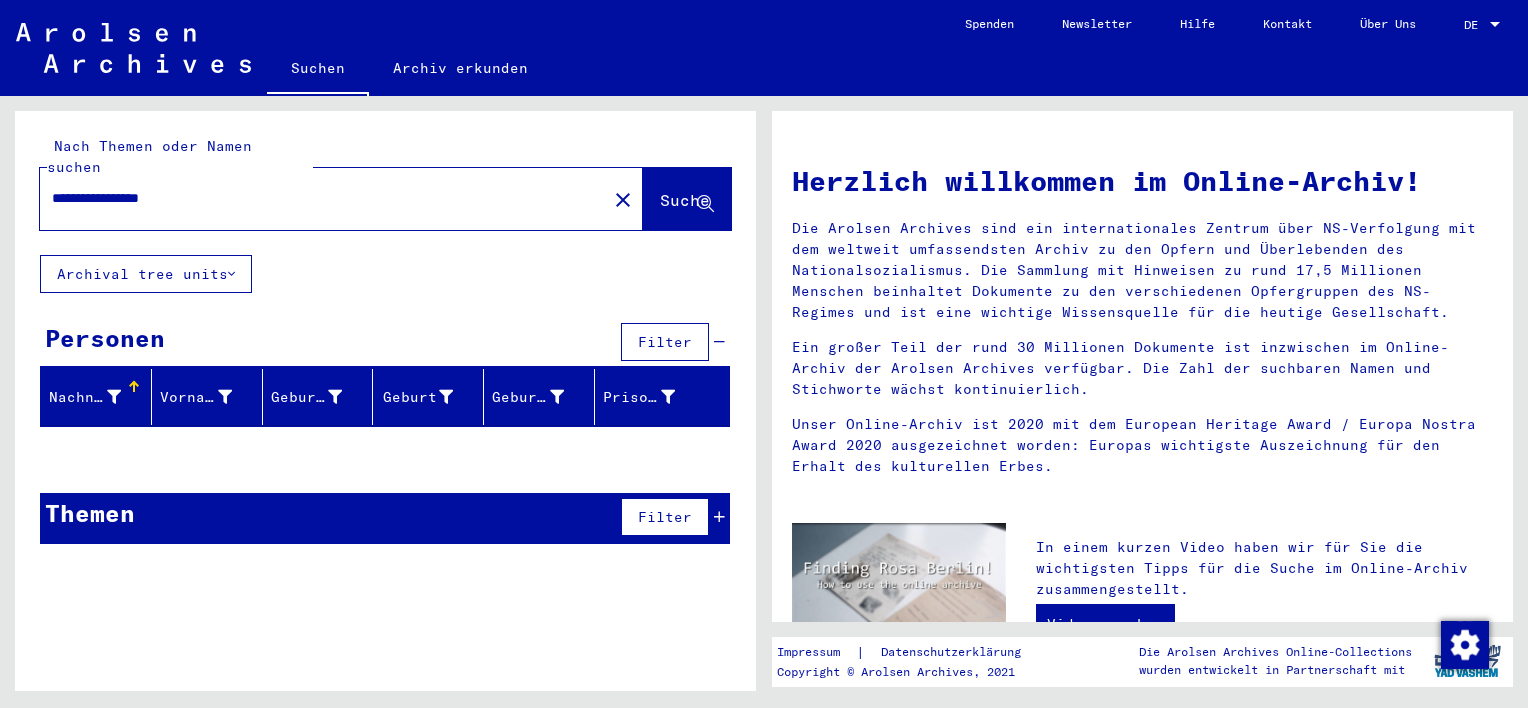 click on "**********" at bounding box center [317, 198] 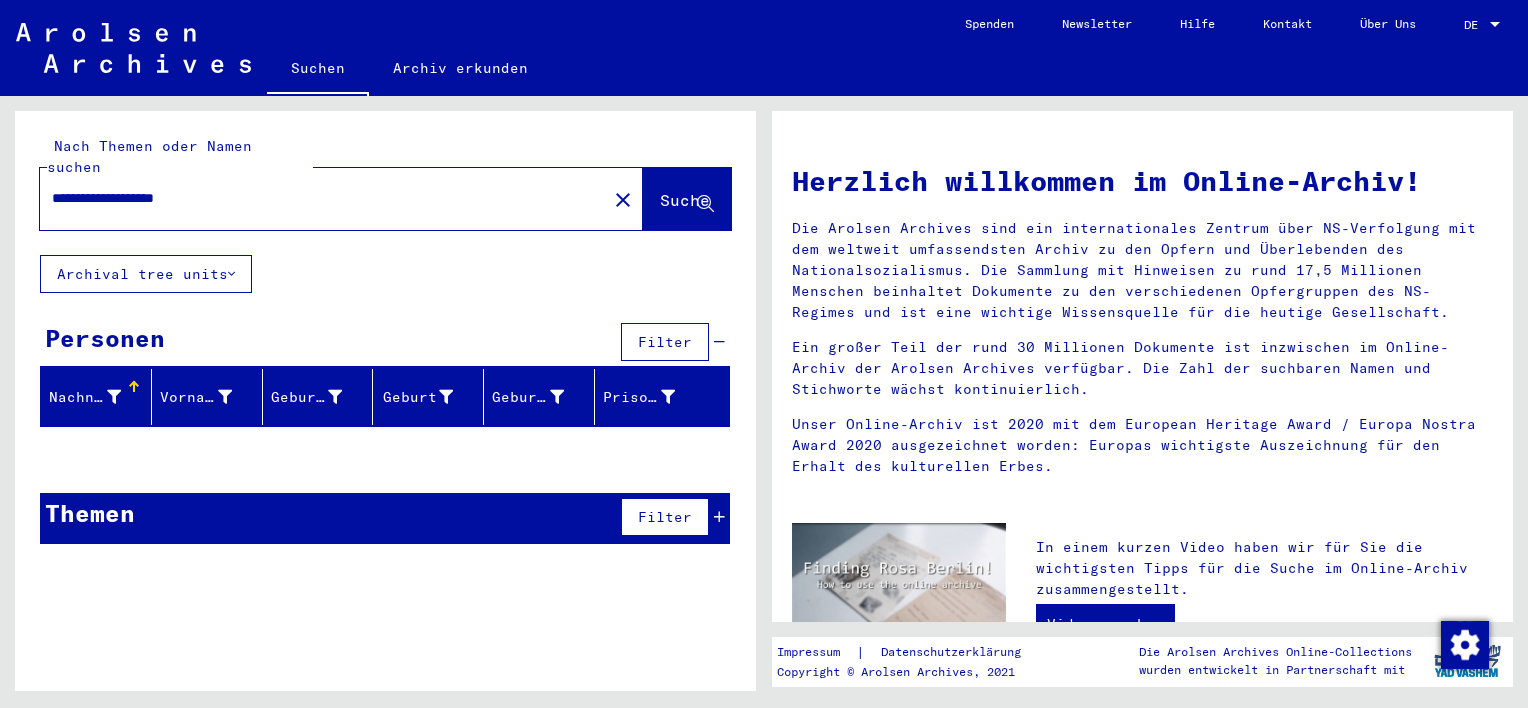 click on "**********" at bounding box center [317, 198] 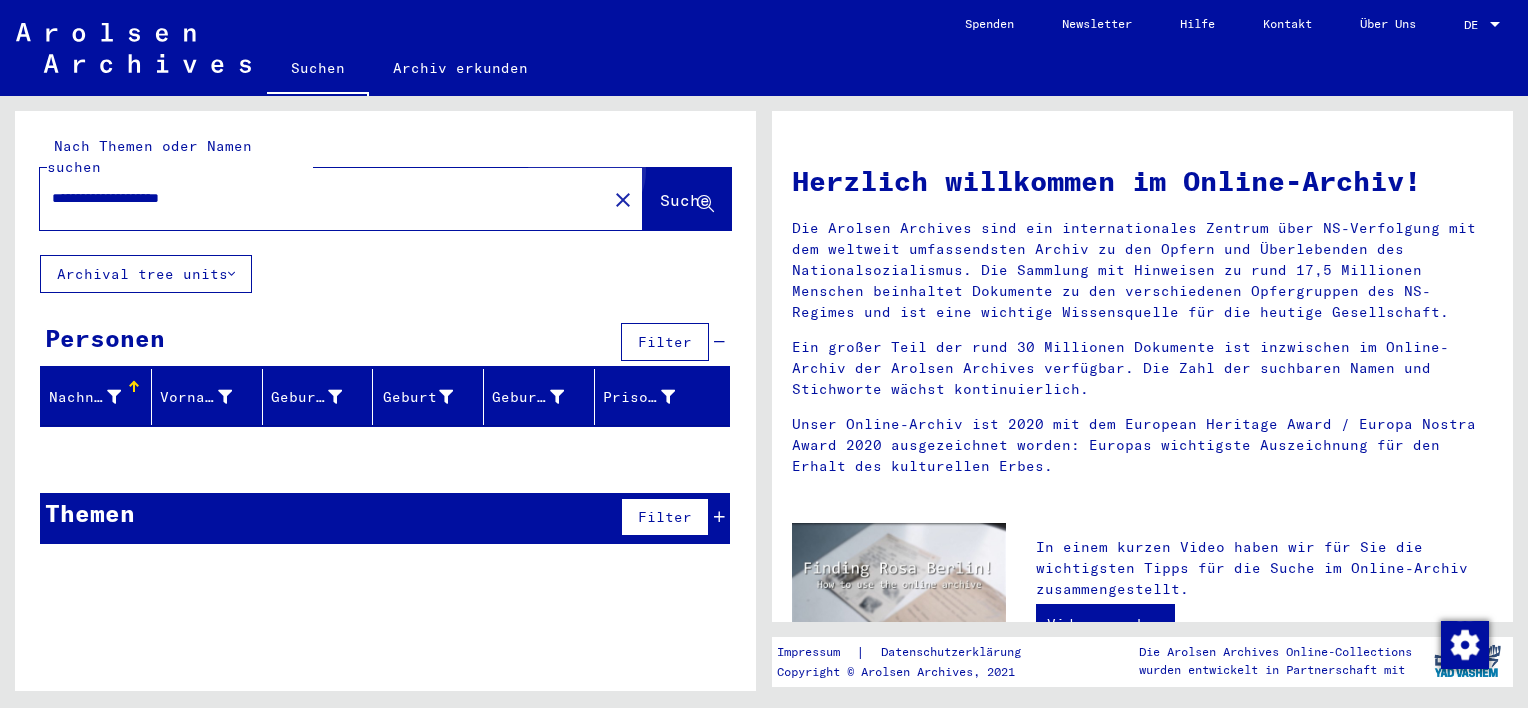 click on "Suche" 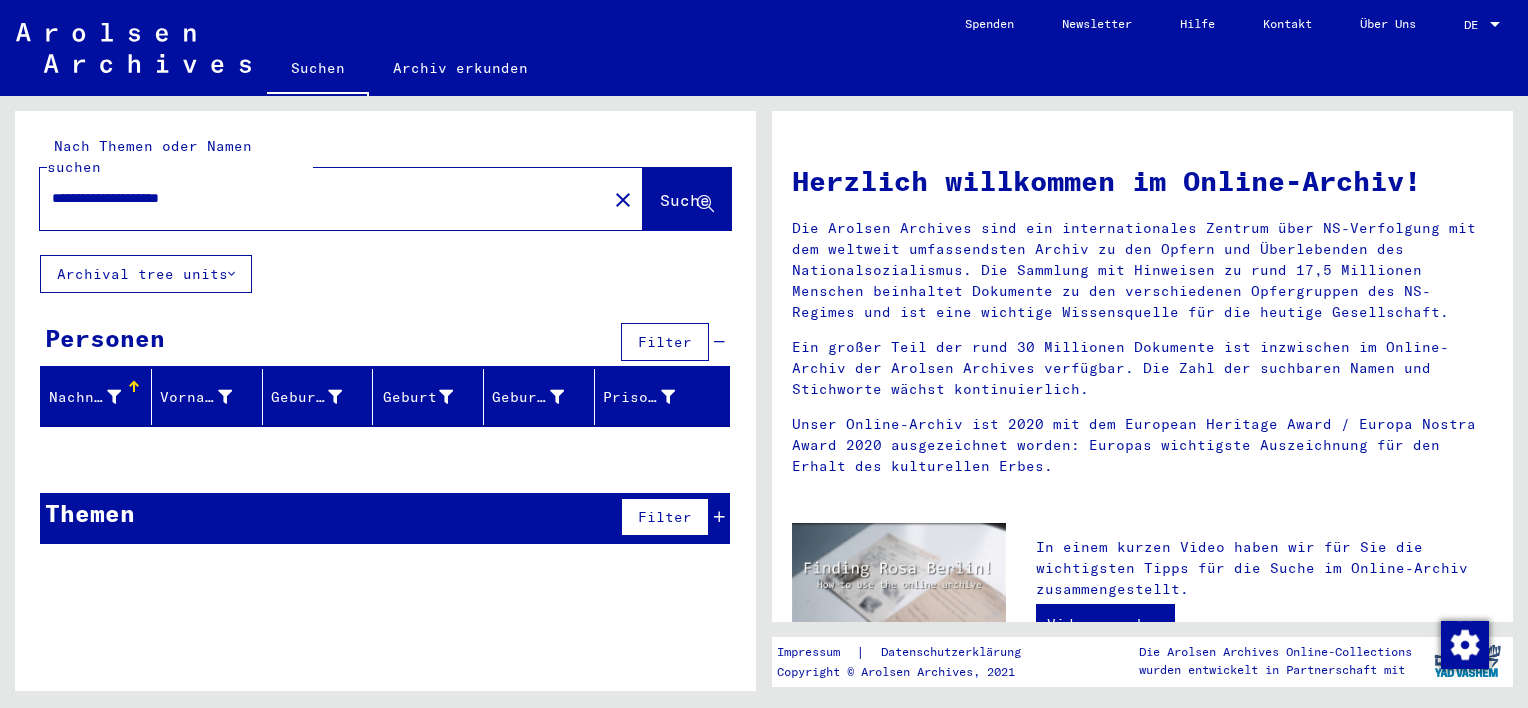 click on "**********" at bounding box center [317, 198] 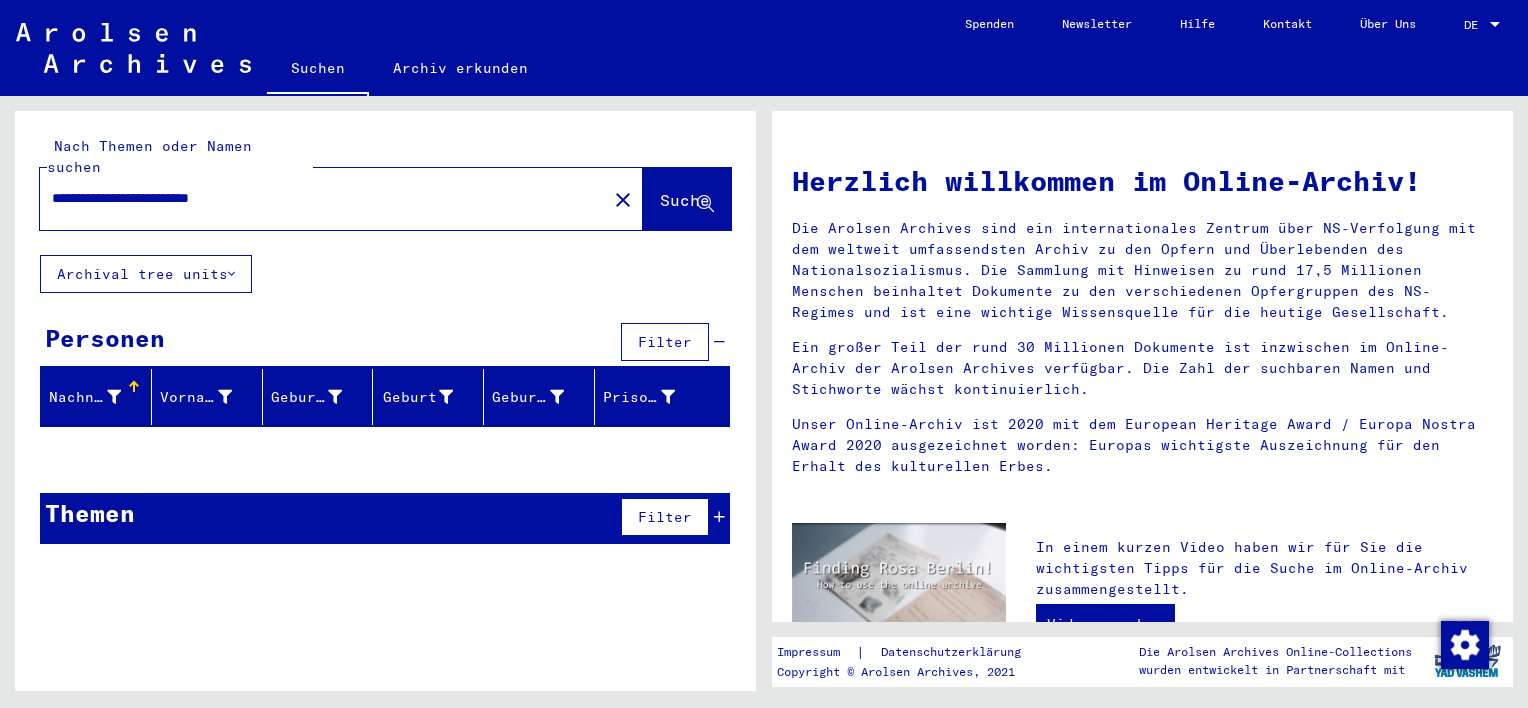 click on "**********" at bounding box center (317, 198) 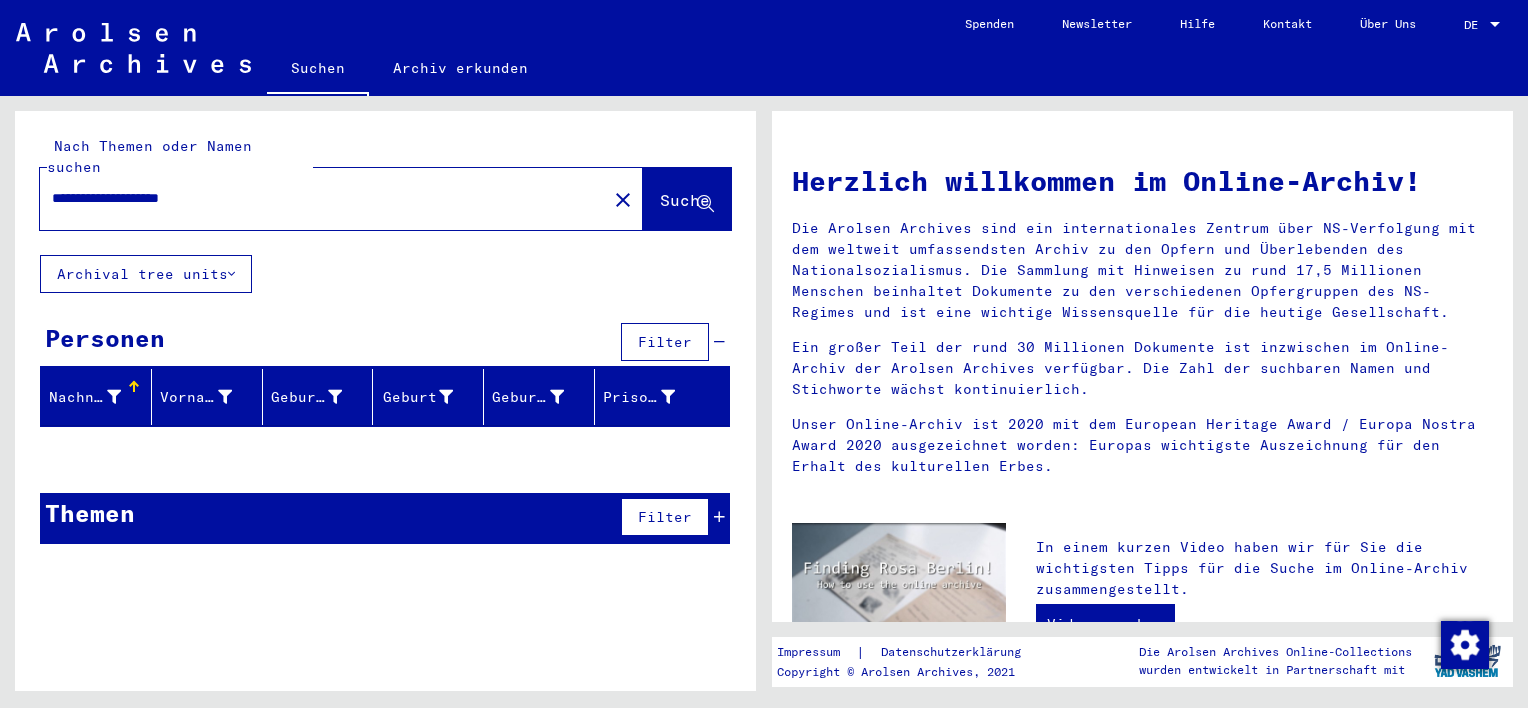click on "**********" at bounding box center [317, 198] 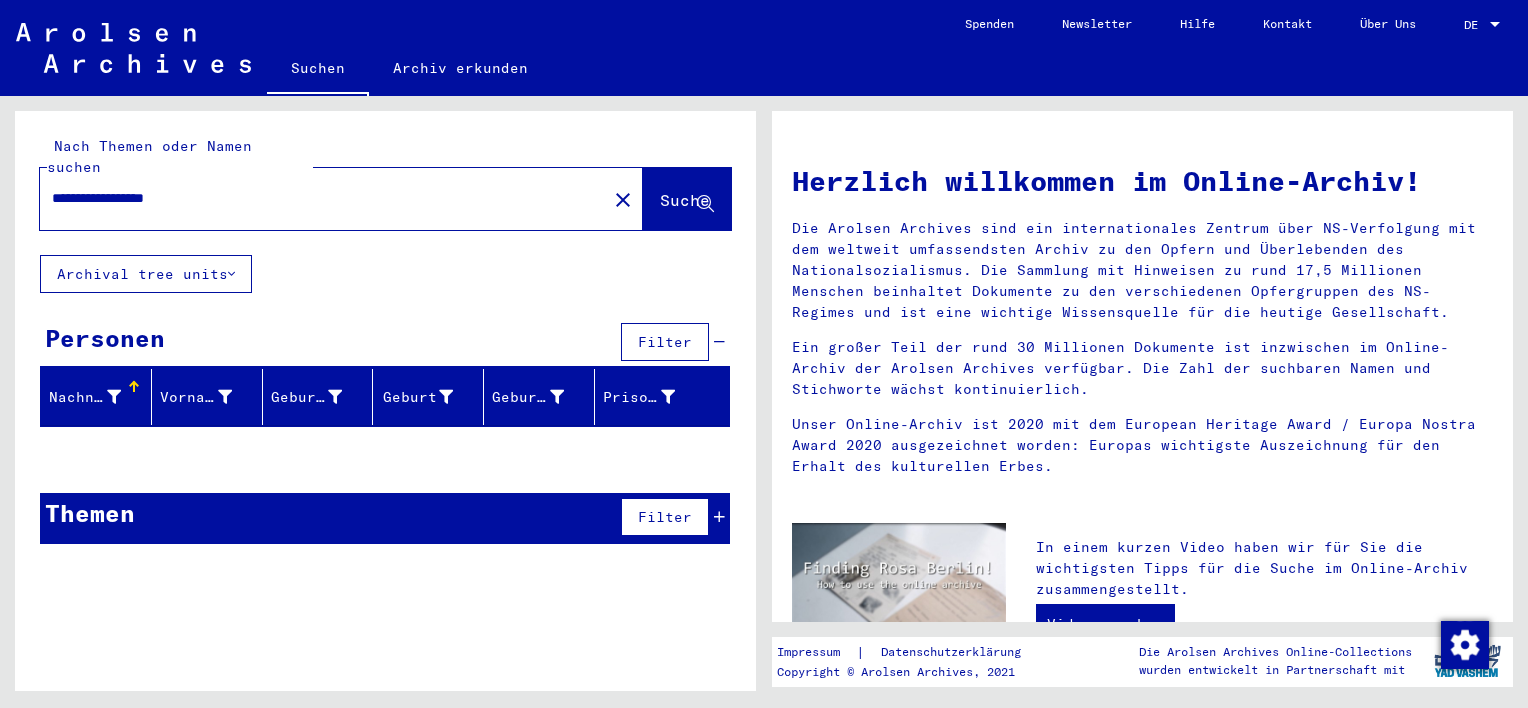 click on "**********" at bounding box center [317, 198] 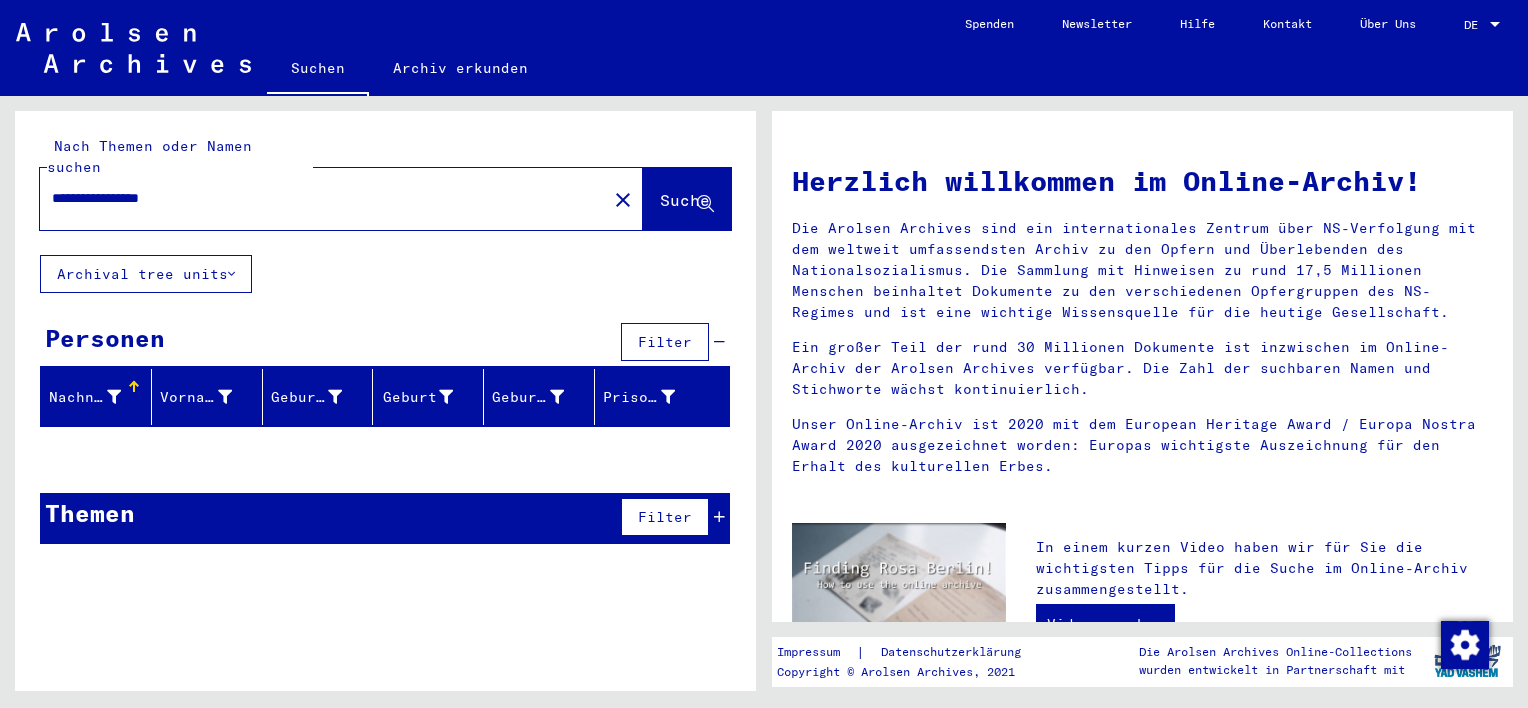 drag, startPoint x: 208, startPoint y: 174, endPoint x: 112, endPoint y: 176, distance: 96.02083 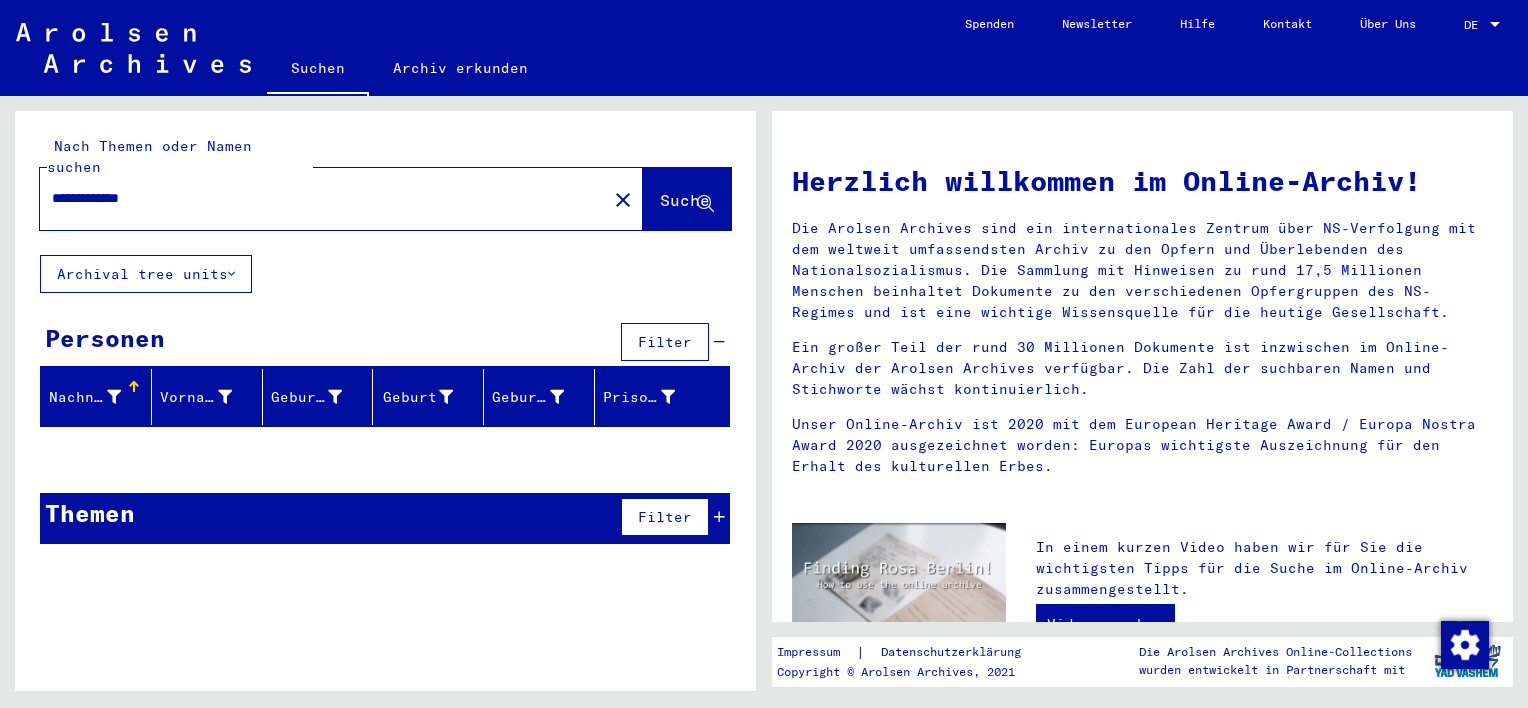 click on "**********" at bounding box center [317, 198] 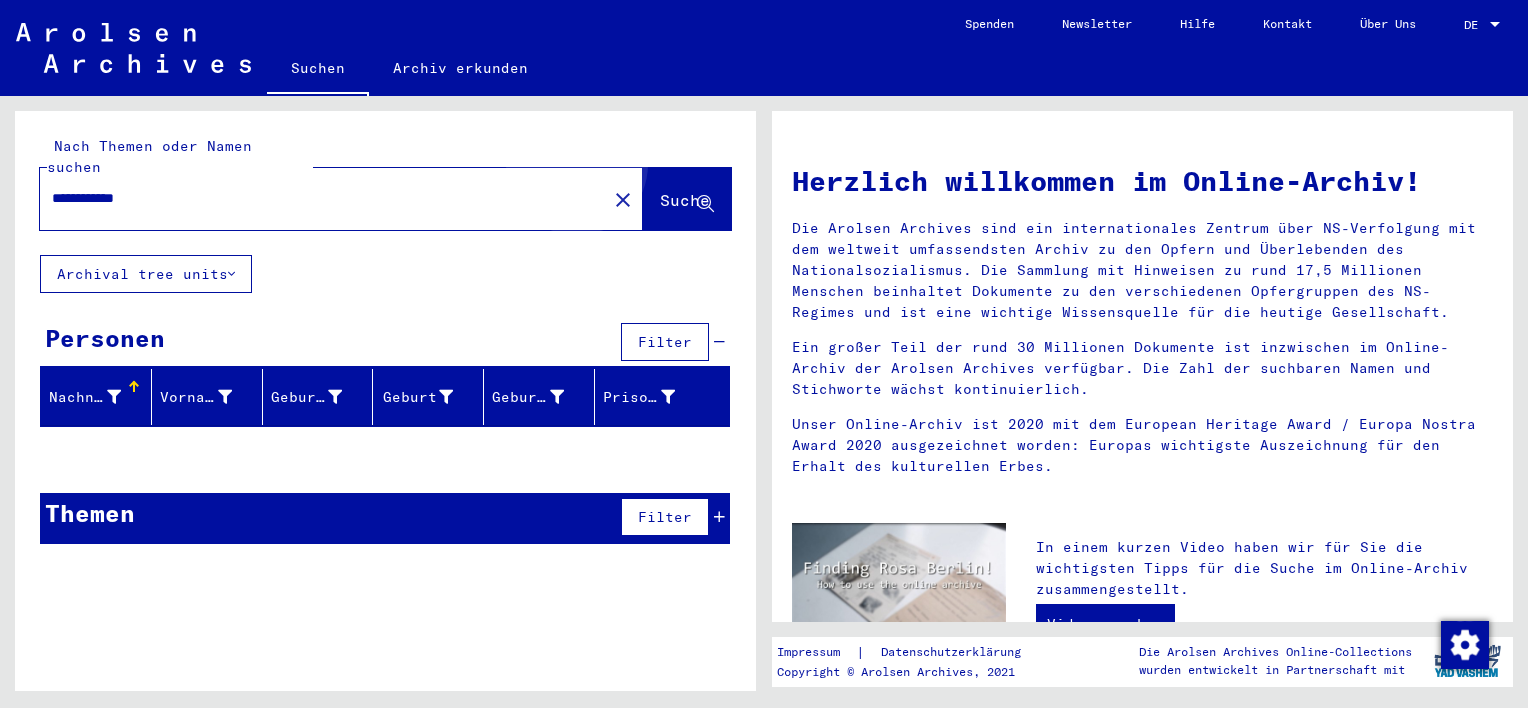 click on "Suche" 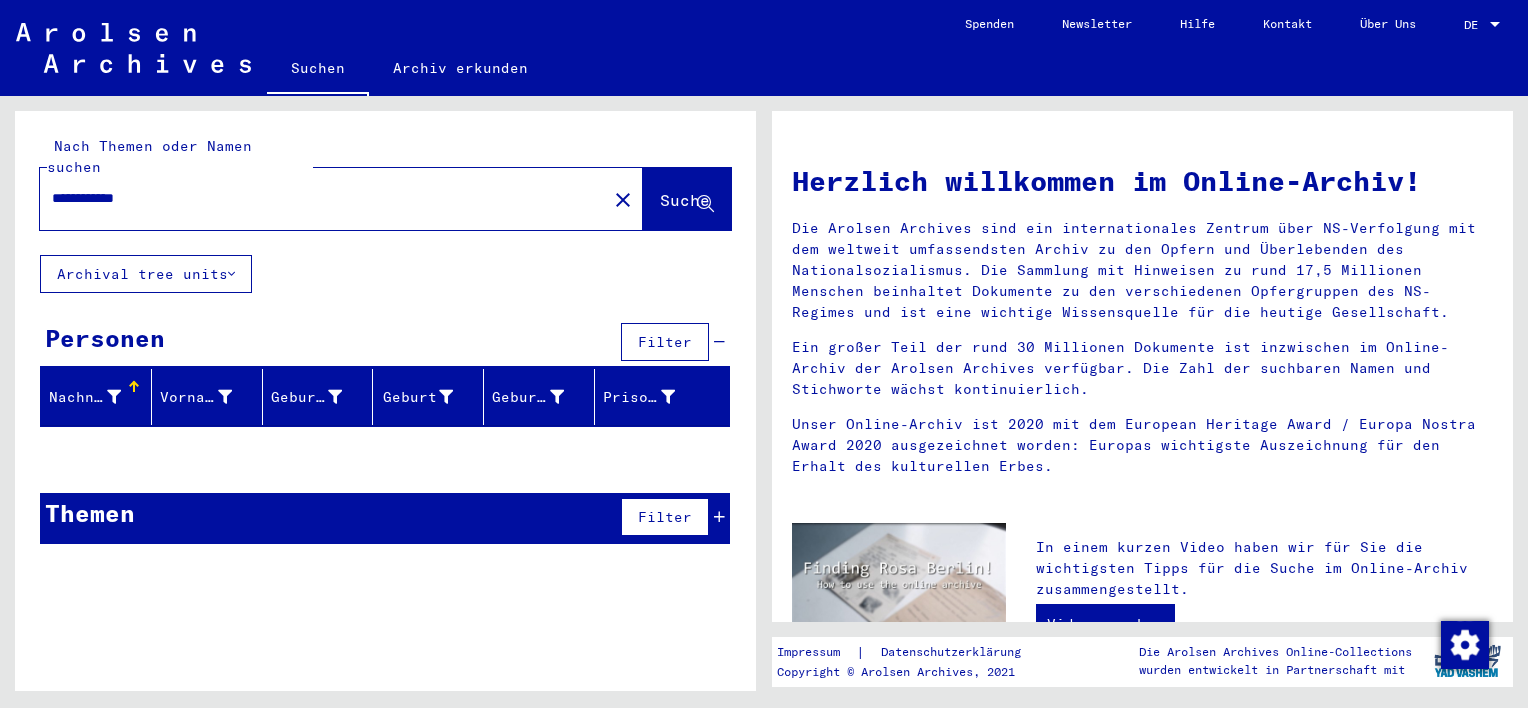 click on "**********" at bounding box center (317, 198) 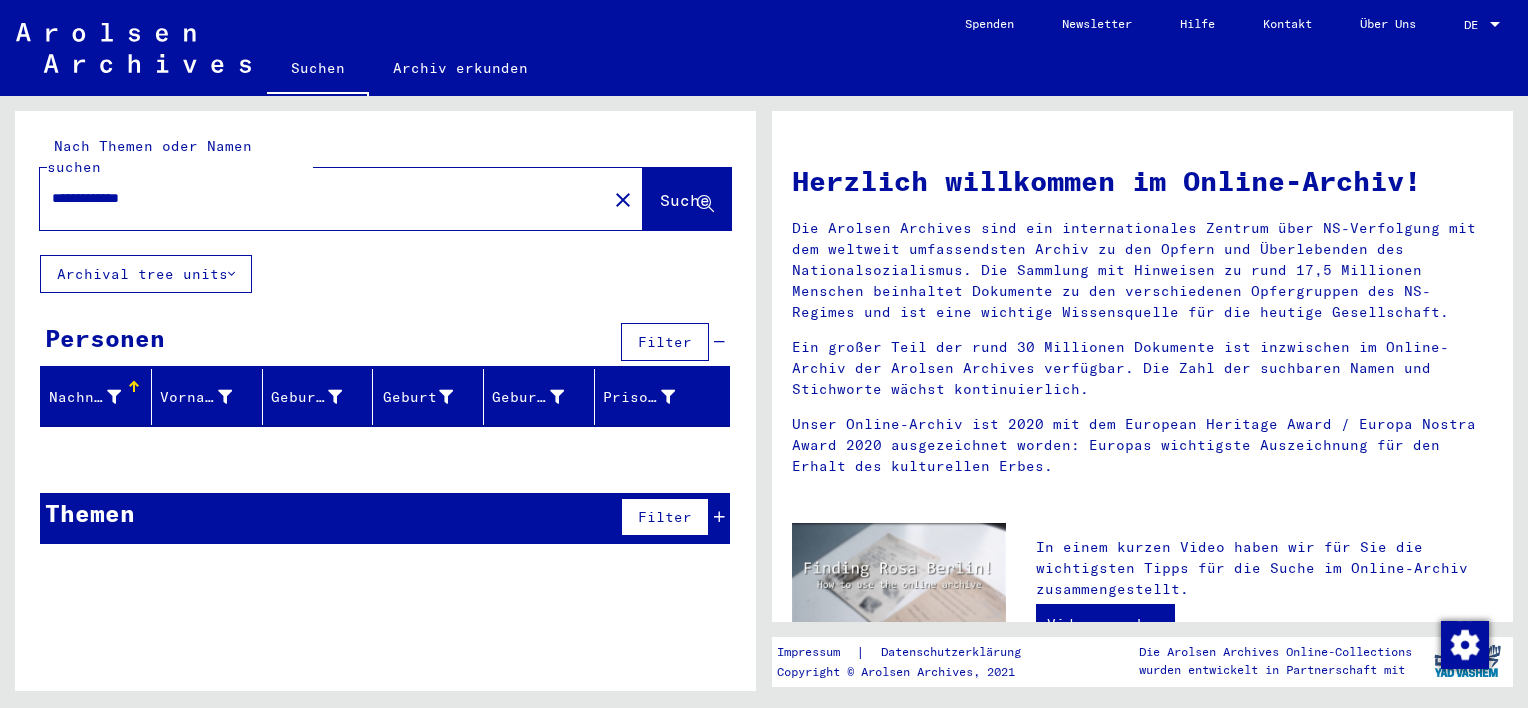 drag, startPoint x: 173, startPoint y: 172, endPoint x: -4, endPoint y: 156, distance: 177.7217 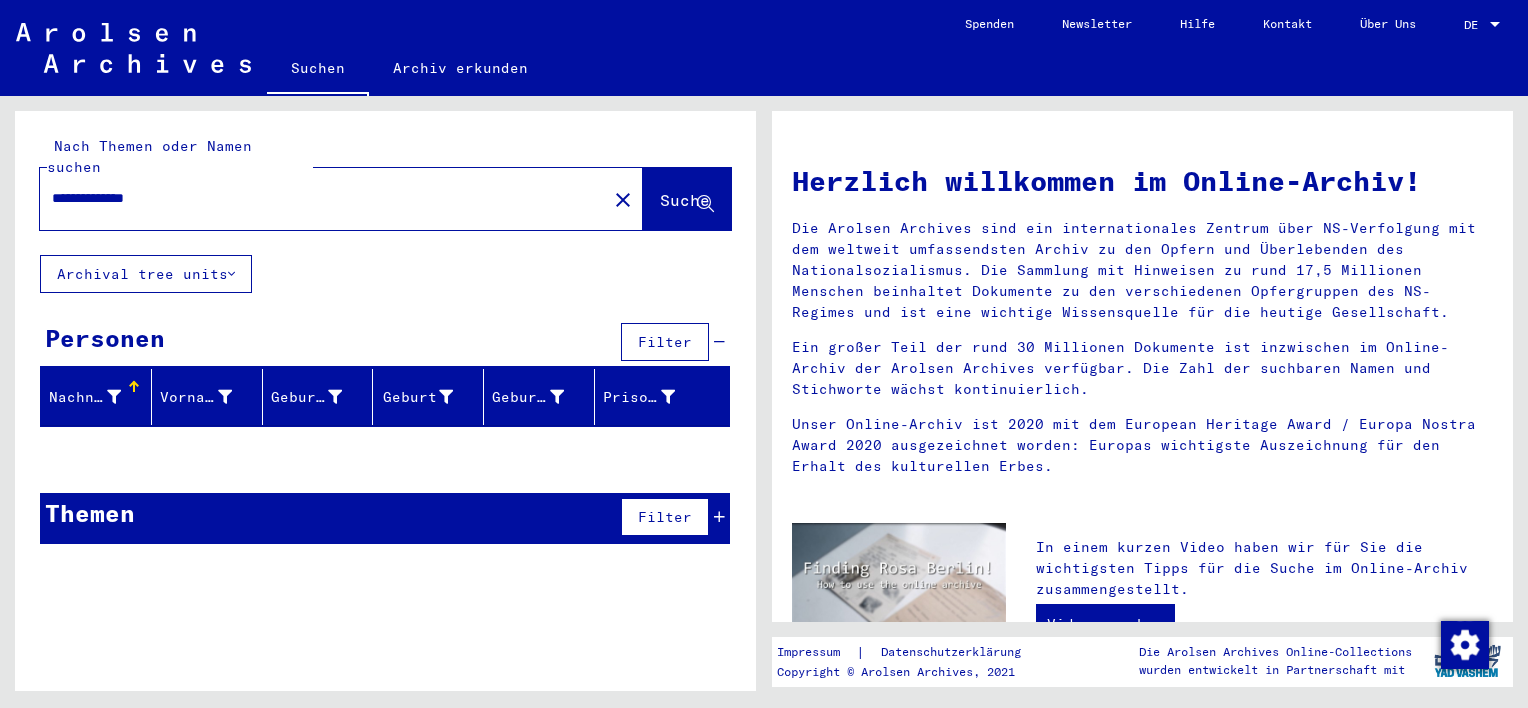 type on "**********" 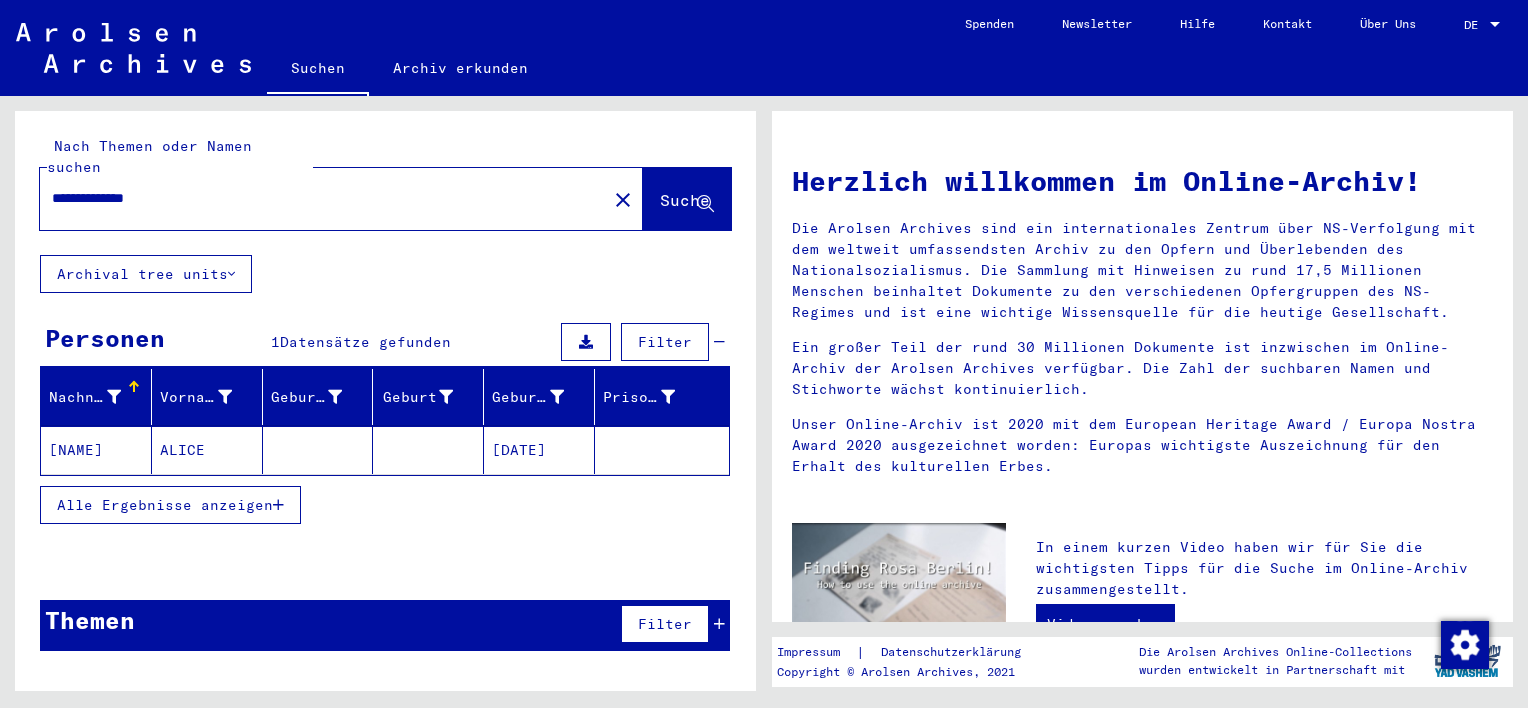click on "[DATE]" 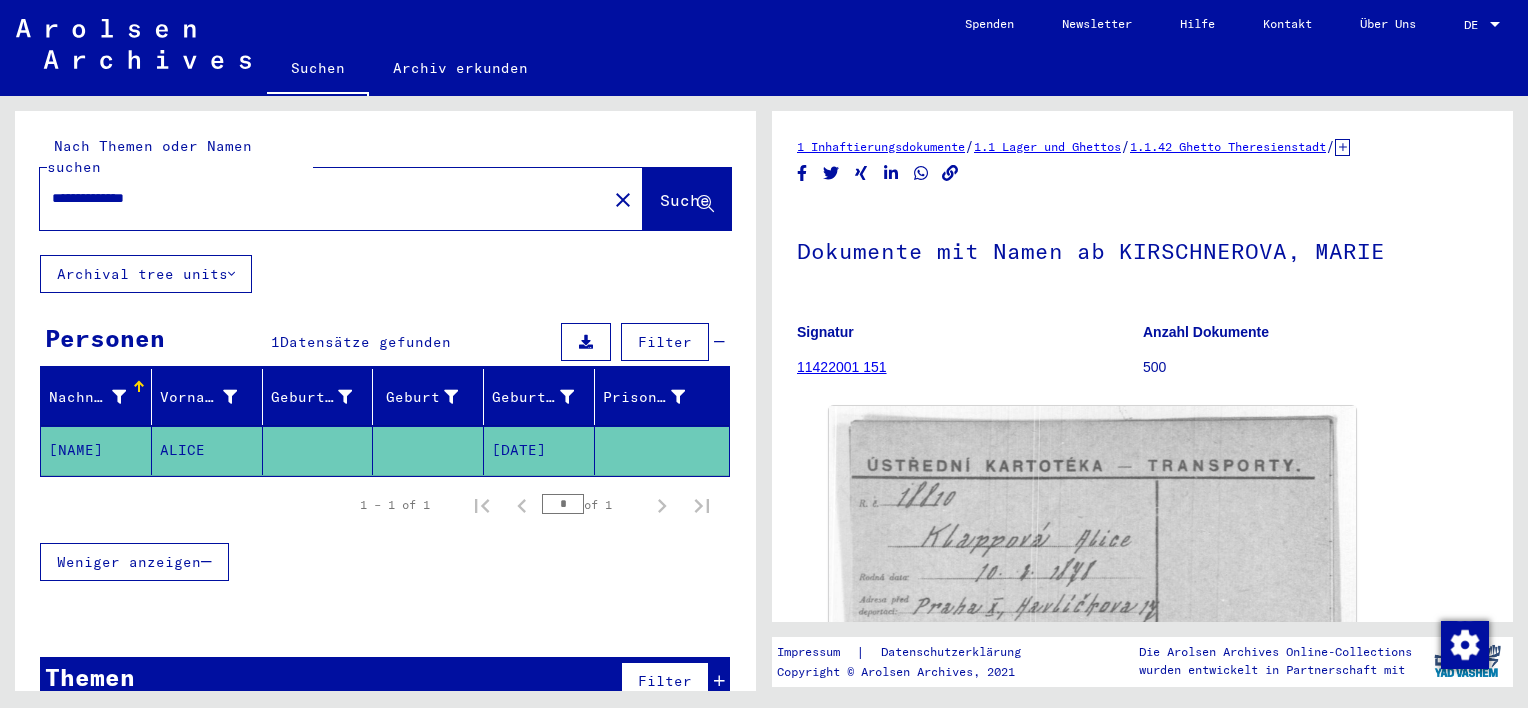 scroll, scrollTop: 0, scrollLeft: 0, axis: both 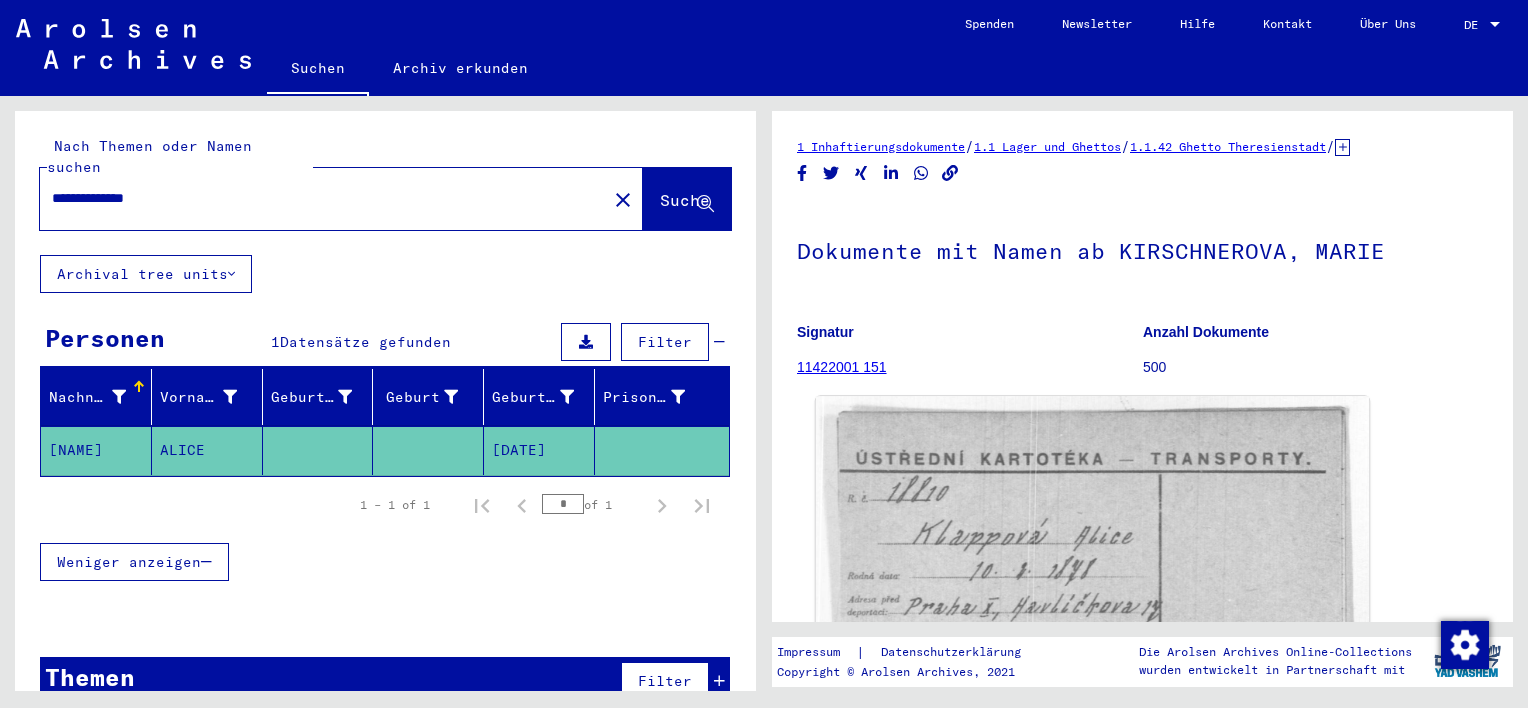 click 